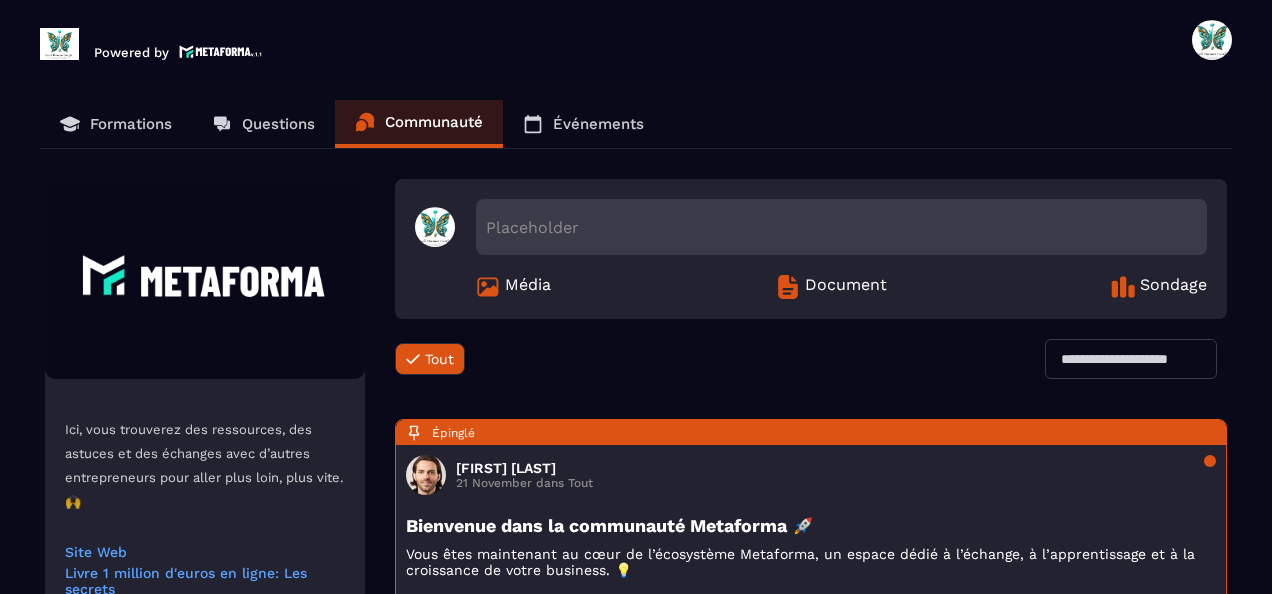 scroll, scrollTop: 0, scrollLeft: 0, axis: both 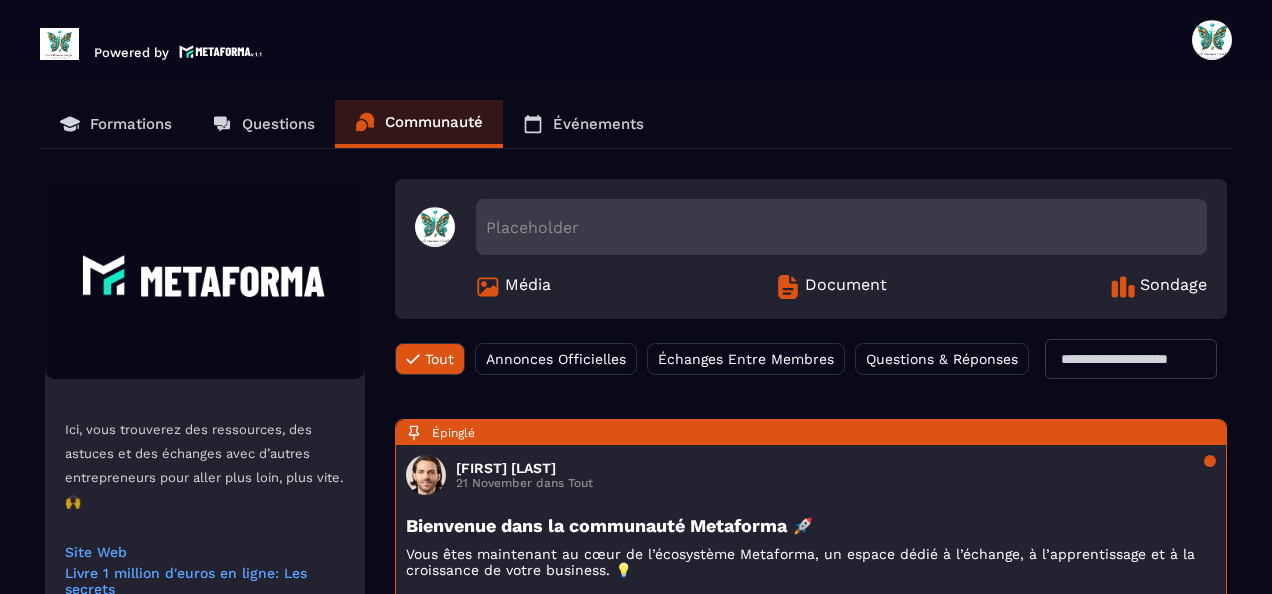 click on "Formations" at bounding box center (131, 124) 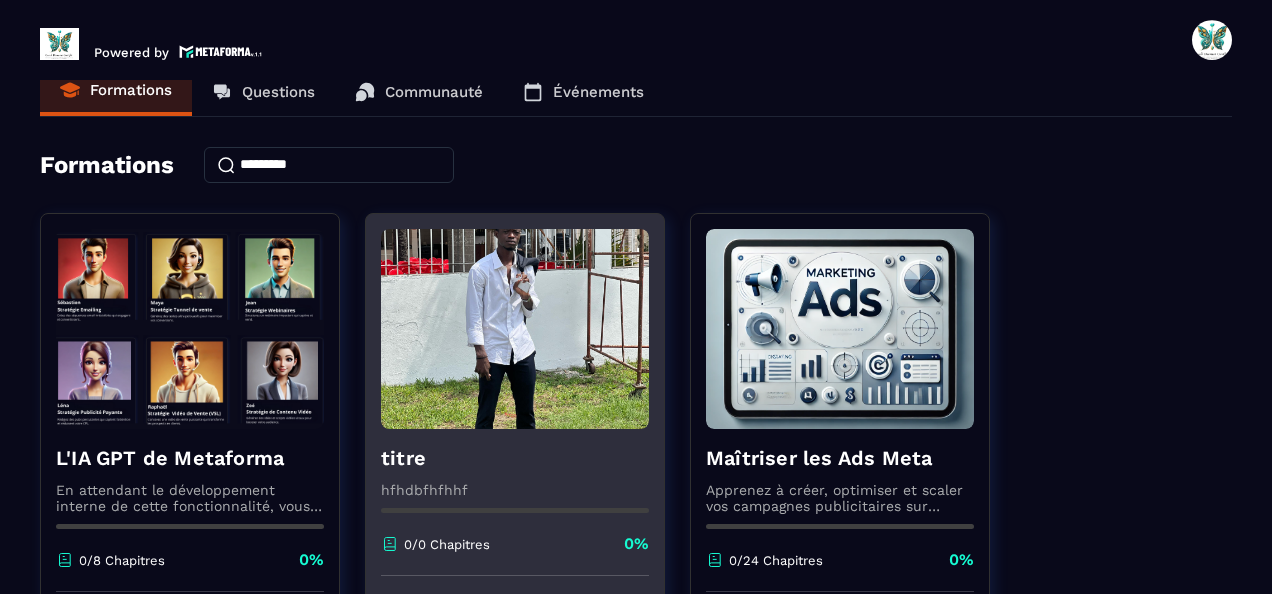 scroll, scrollTop: 0, scrollLeft: 0, axis: both 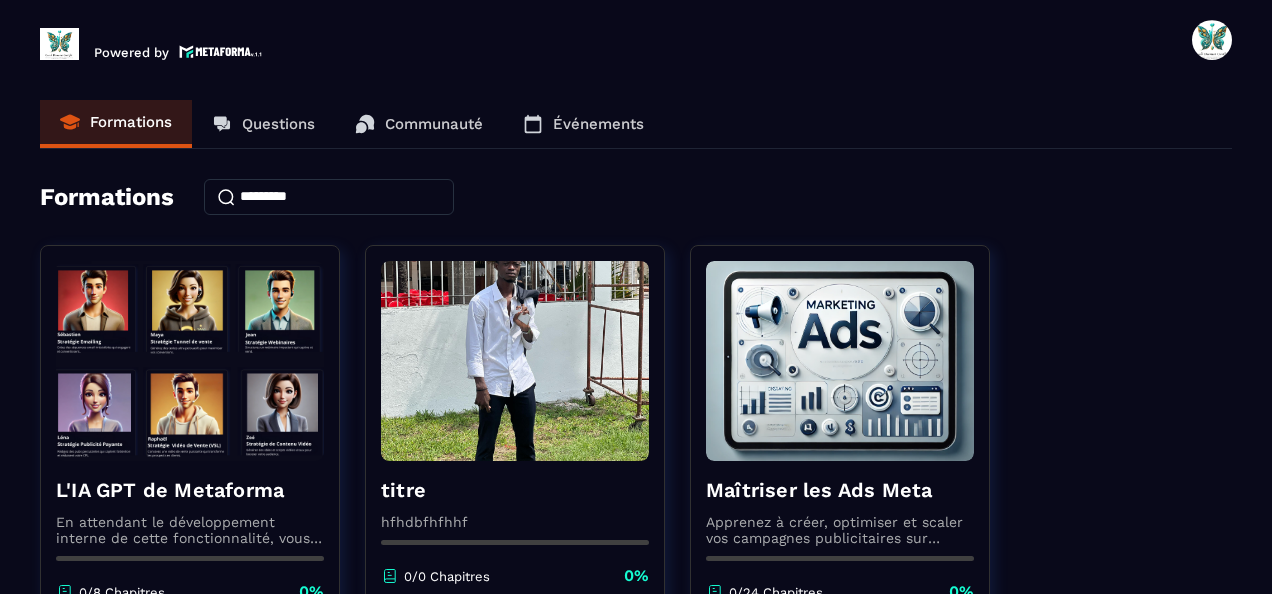 click on "Communauté" at bounding box center (434, 124) 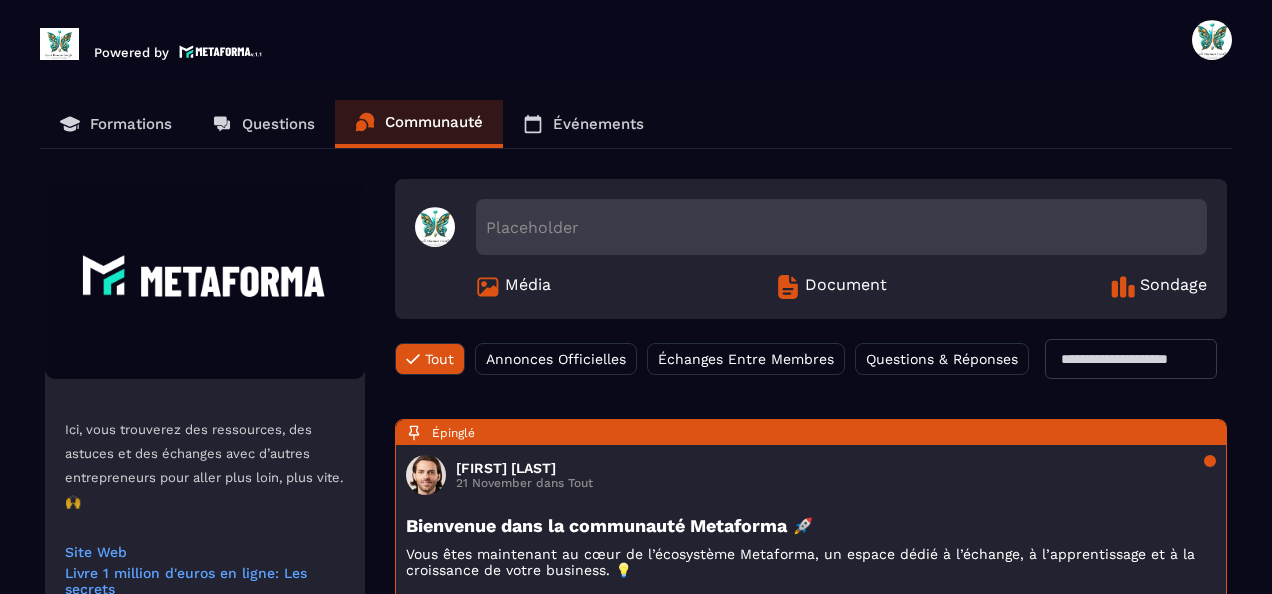 click on "Questions" at bounding box center [278, 124] 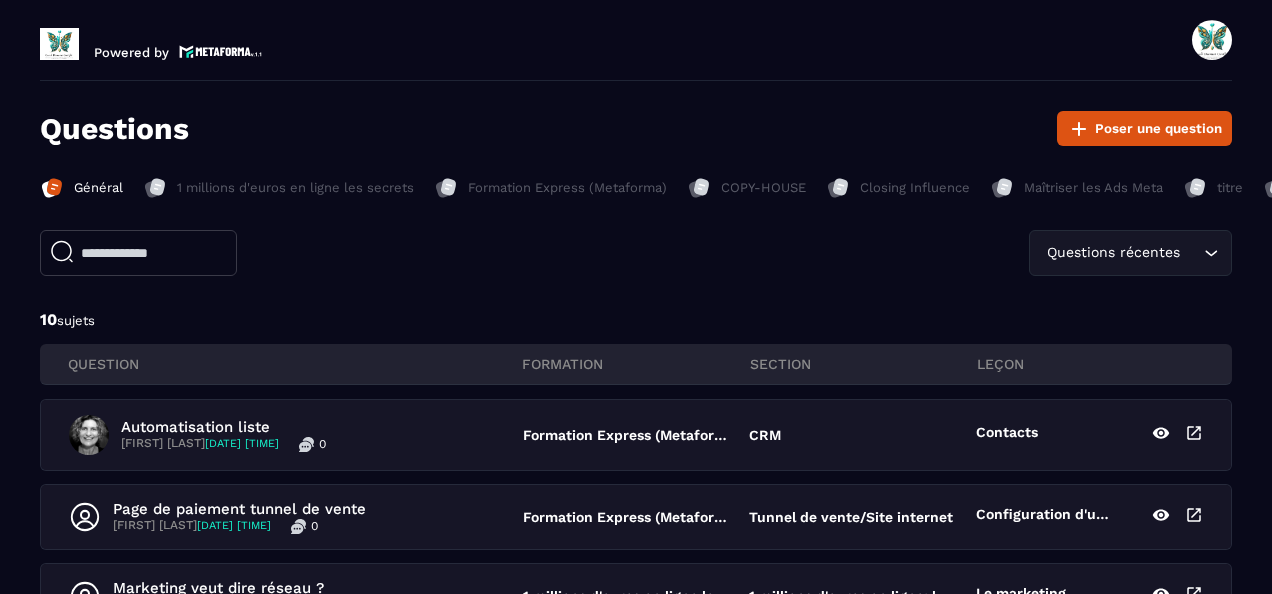 scroll, scrollTop: 0, scrollLeft: 0, axis: both 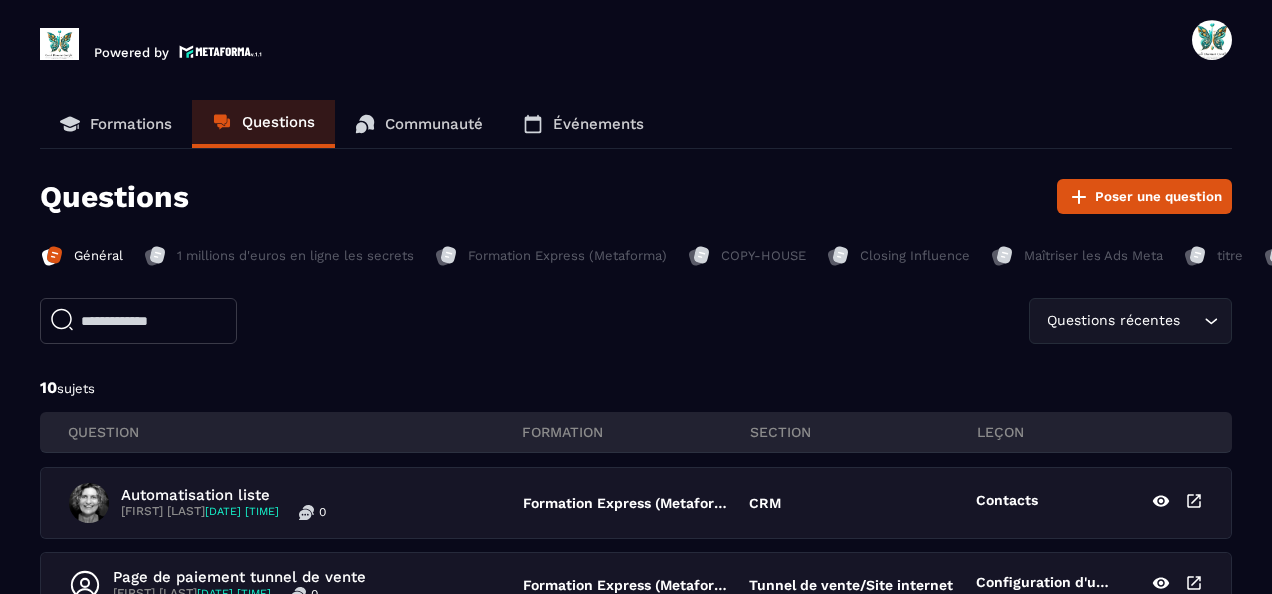 click at bounding box center [59, 44] 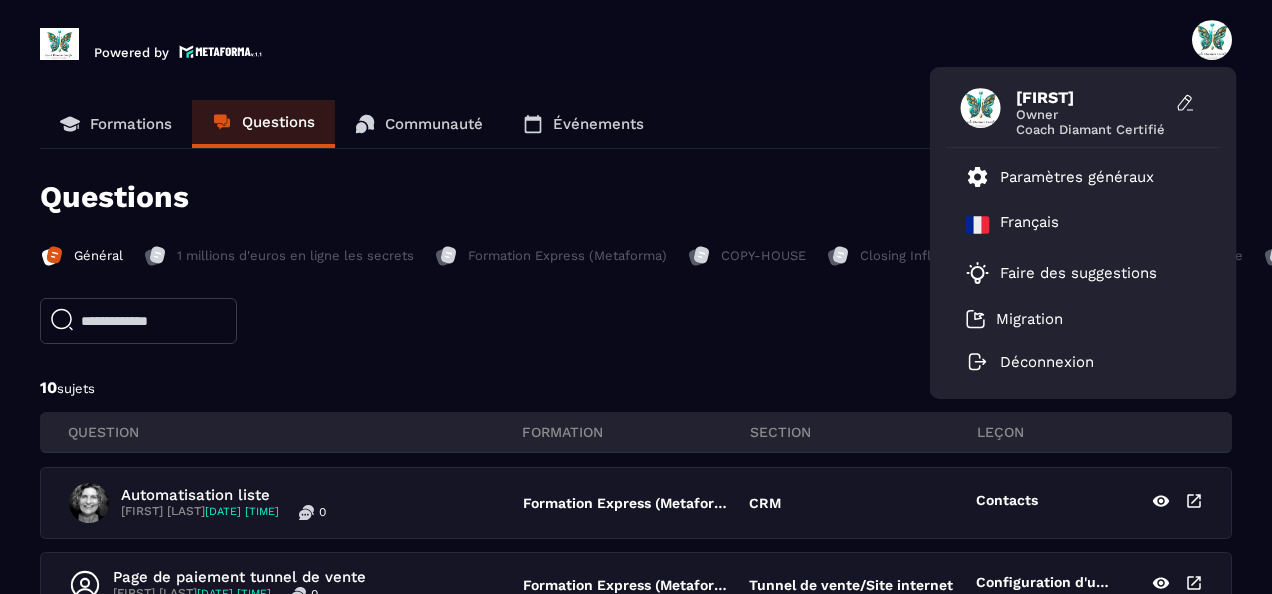 click on "Owner" at bounding box center (1091, 114) 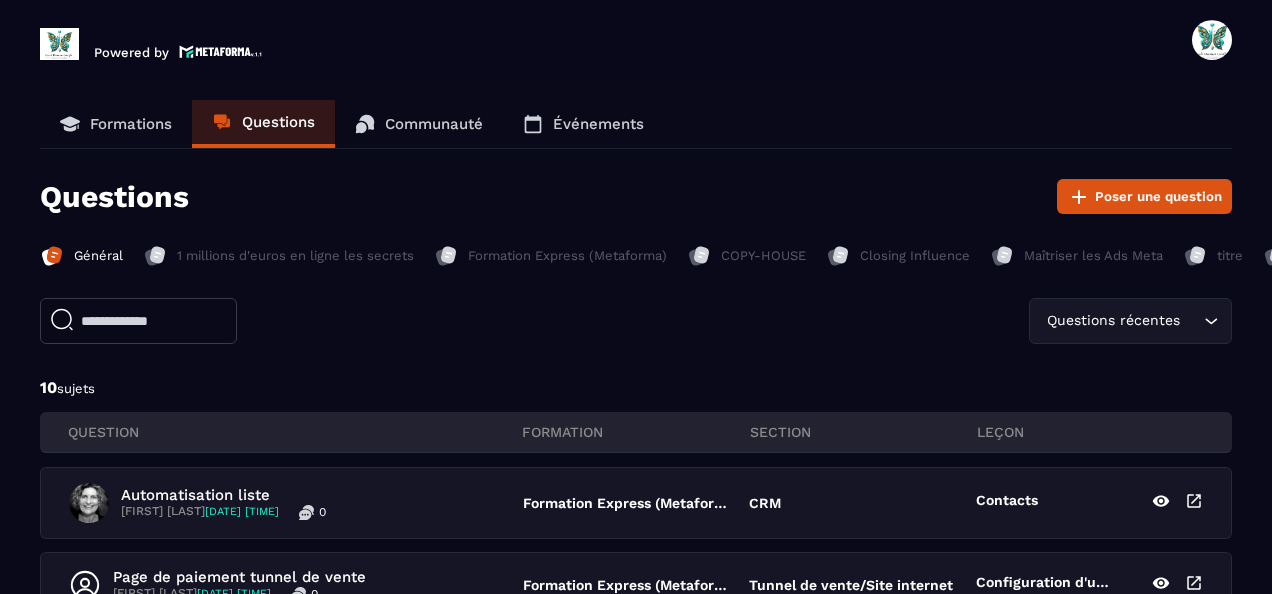 click at bounding box center (59, 44) 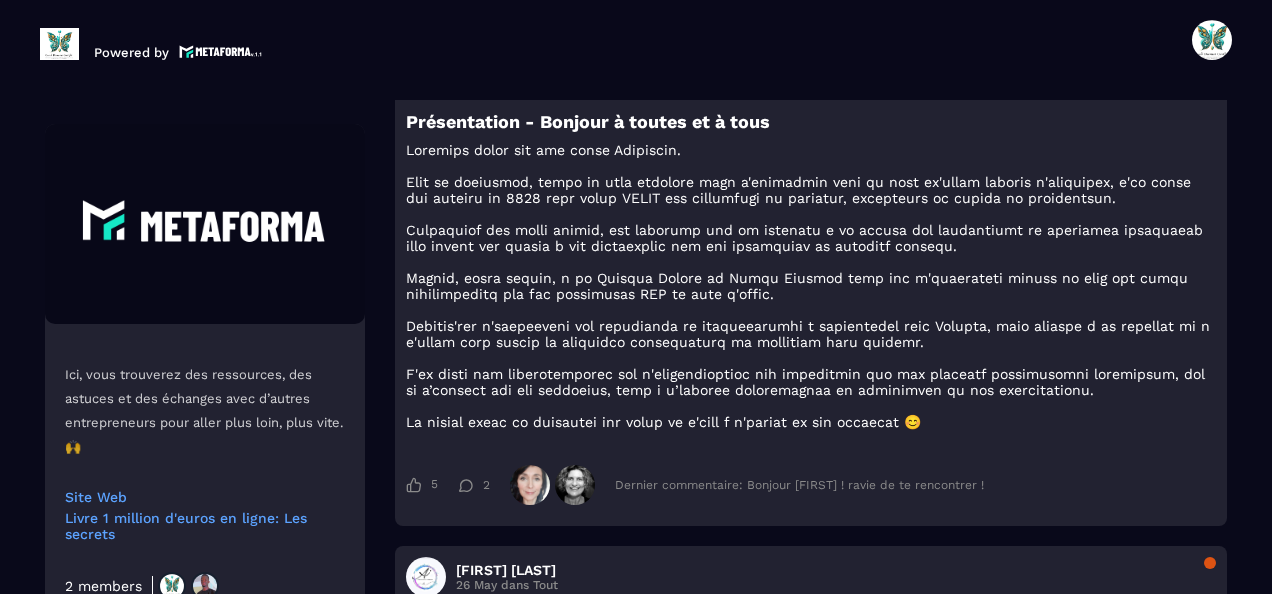 scroll, scrollTop: 1200, scrollLeft: 0, axis: vertical 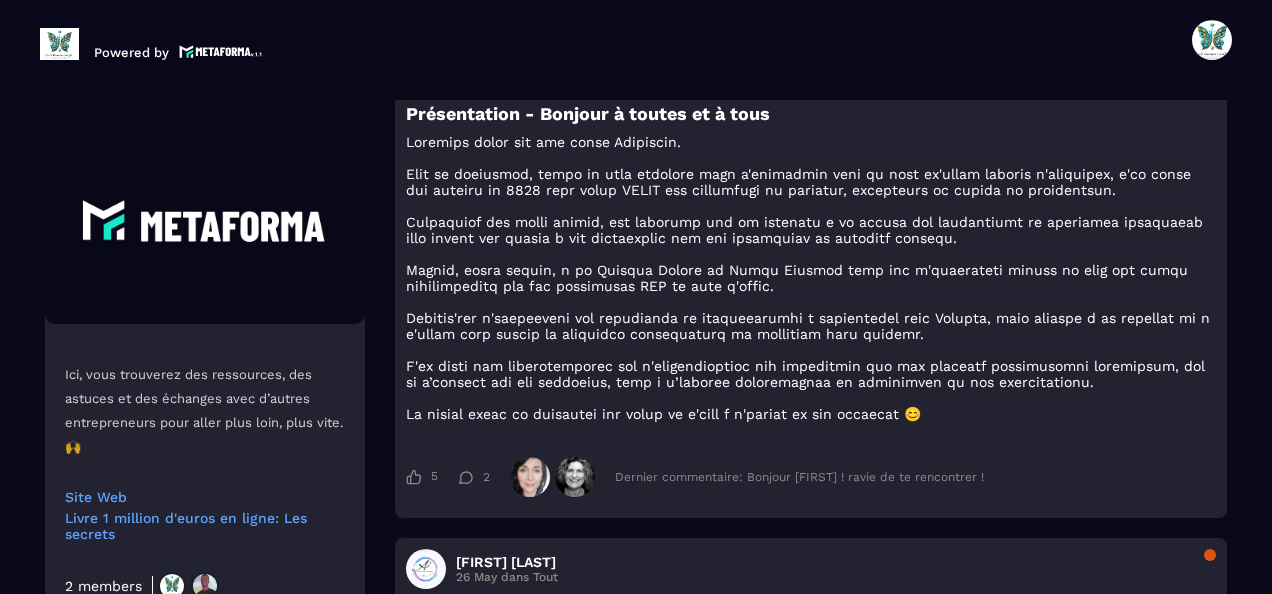 click 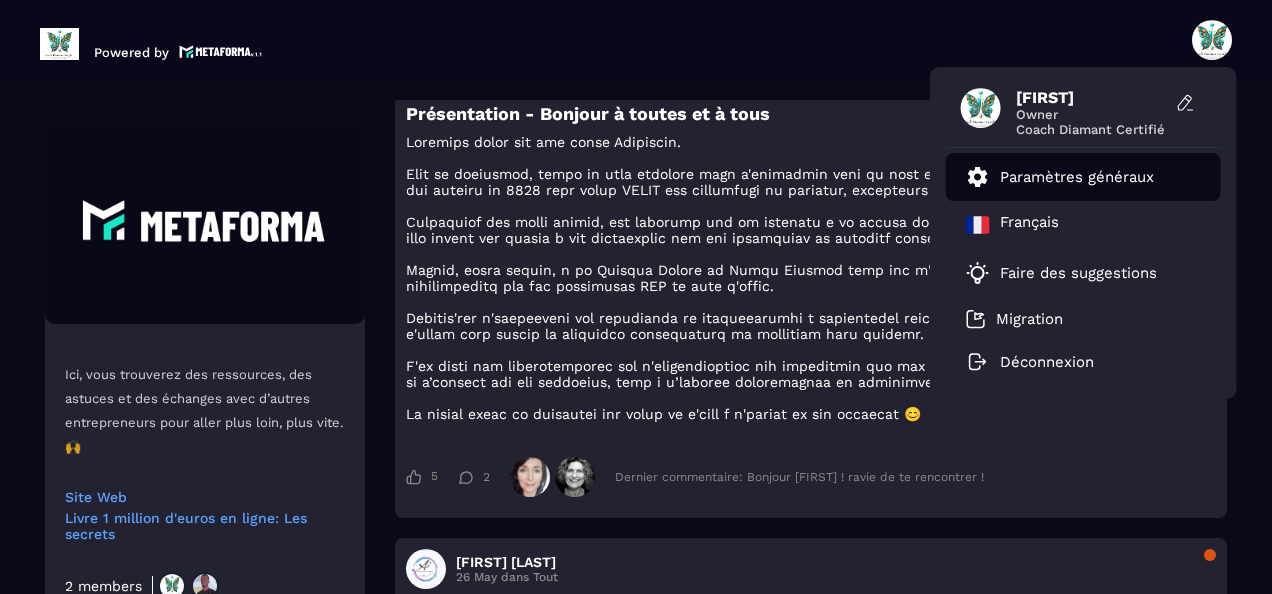 click on "Paramètres généraux" at bounding box center (1077, 177) 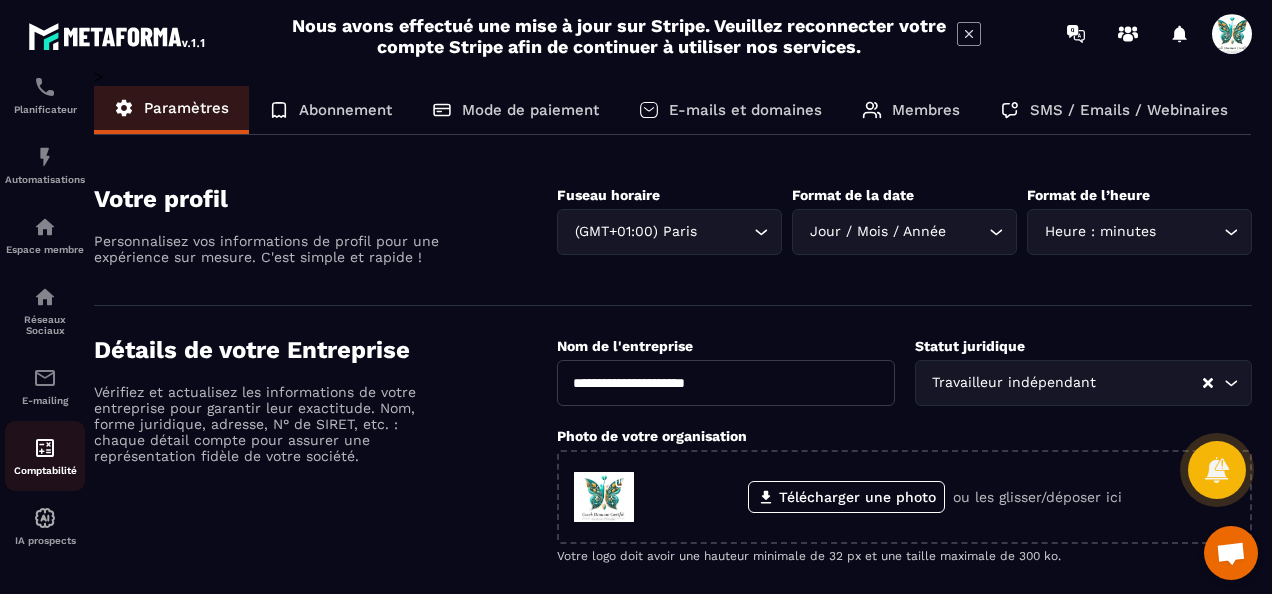 scroll, scrollTop: 314, scrollLeft: 0, axis: vertical 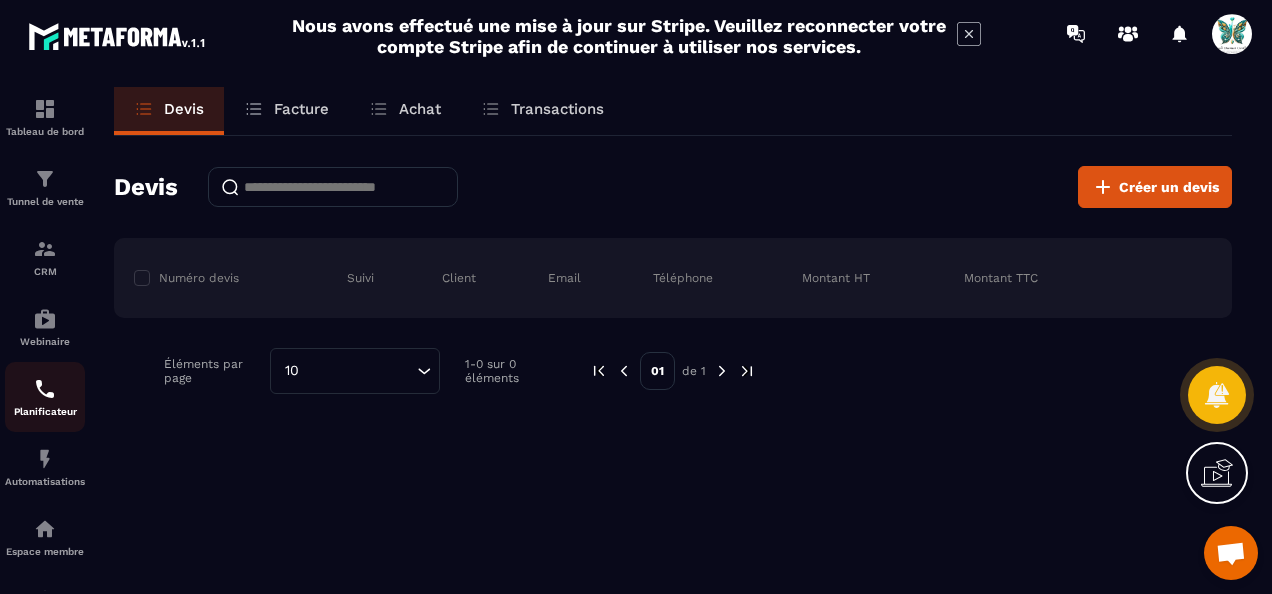 click on "Planificateur" at bounding box center [45, 411] 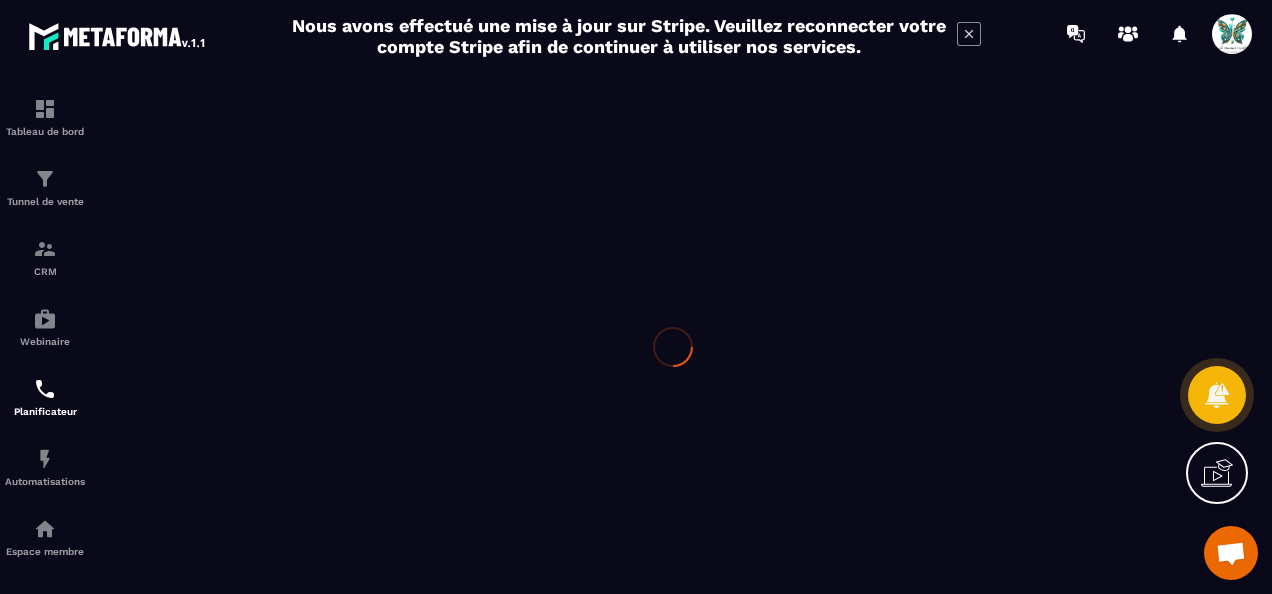 scroll, scrollTop: 0, scrollLeft: 0, axis: both 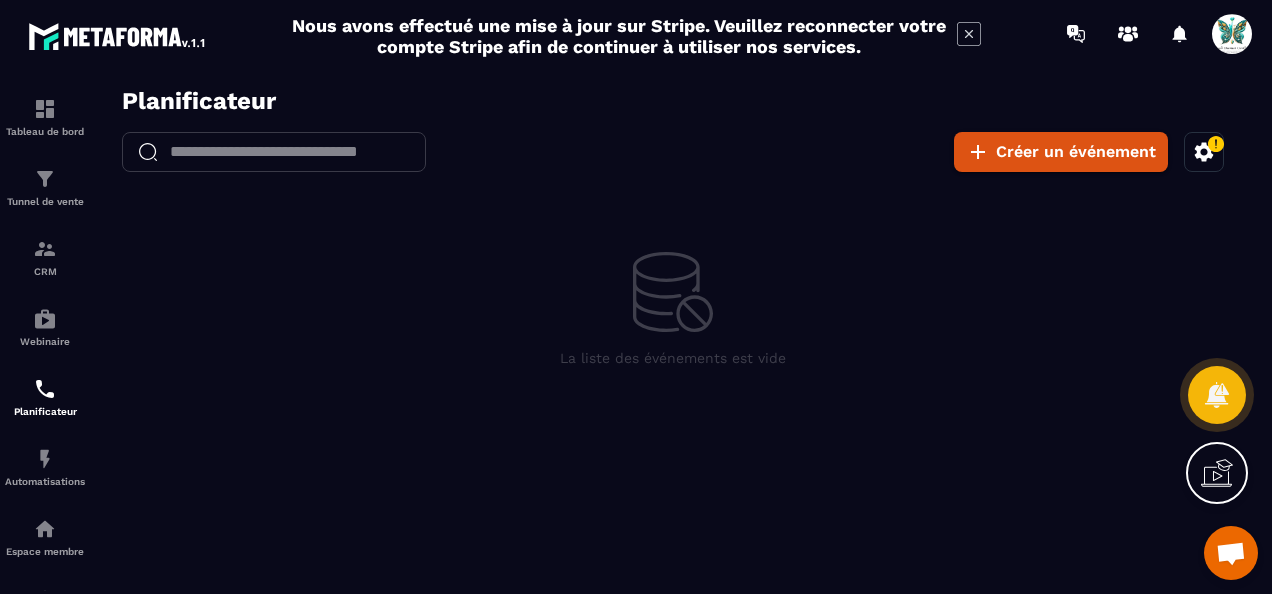 click 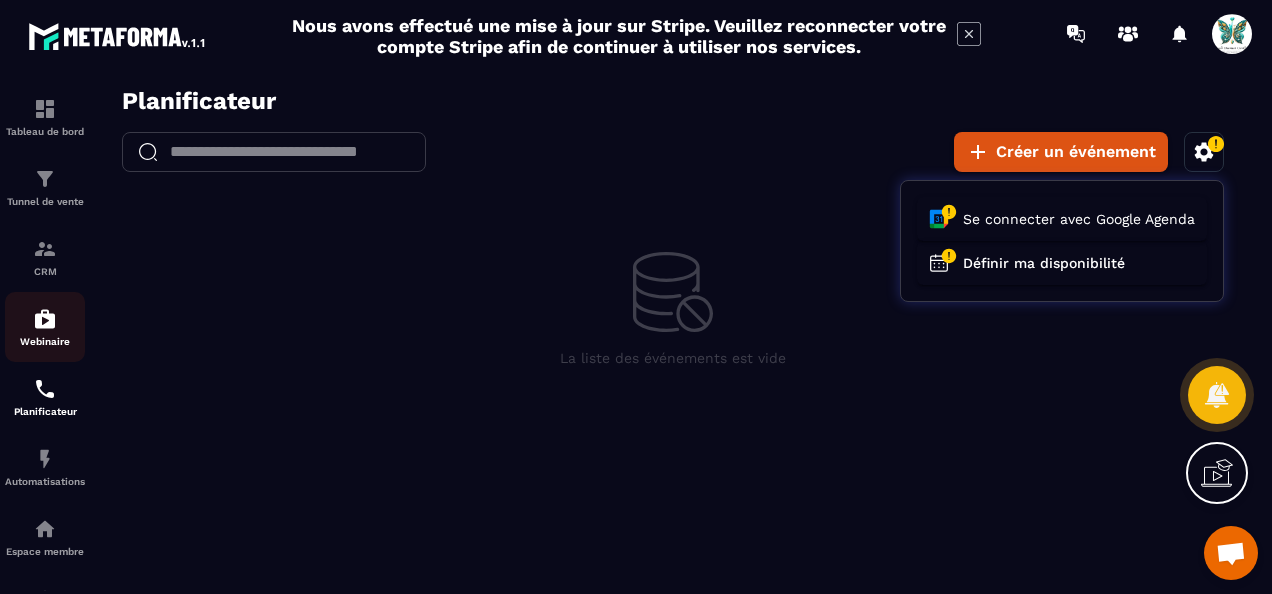 click on "Webinaire" at bounding box center (45, 327) 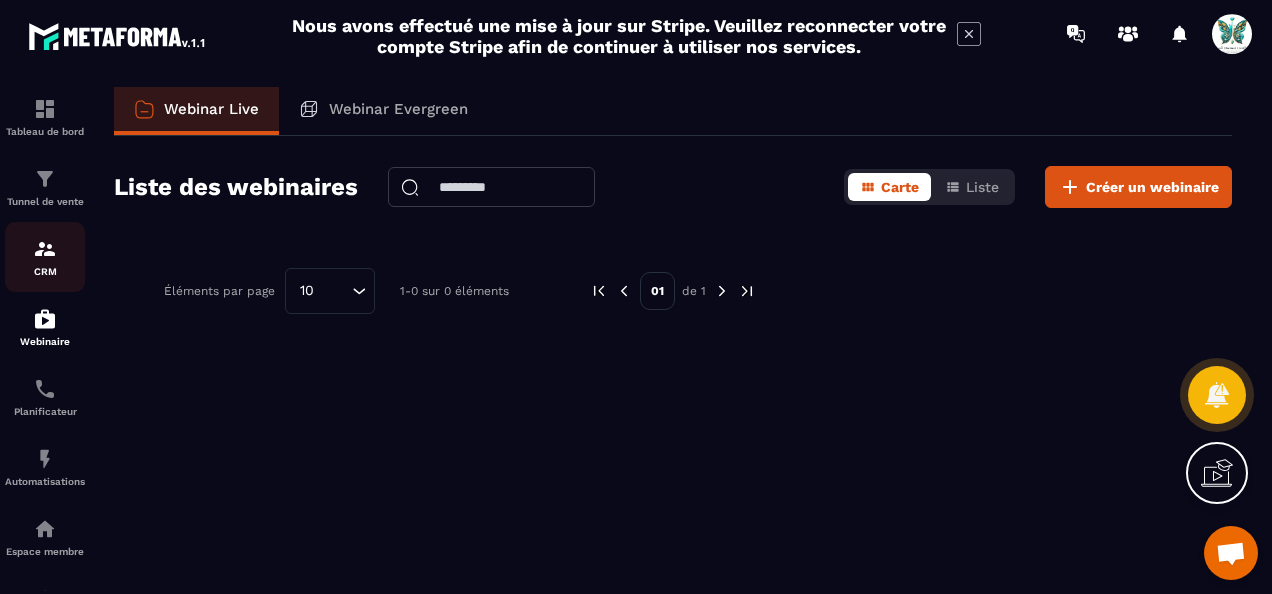 click at bounding box center [45, 249] 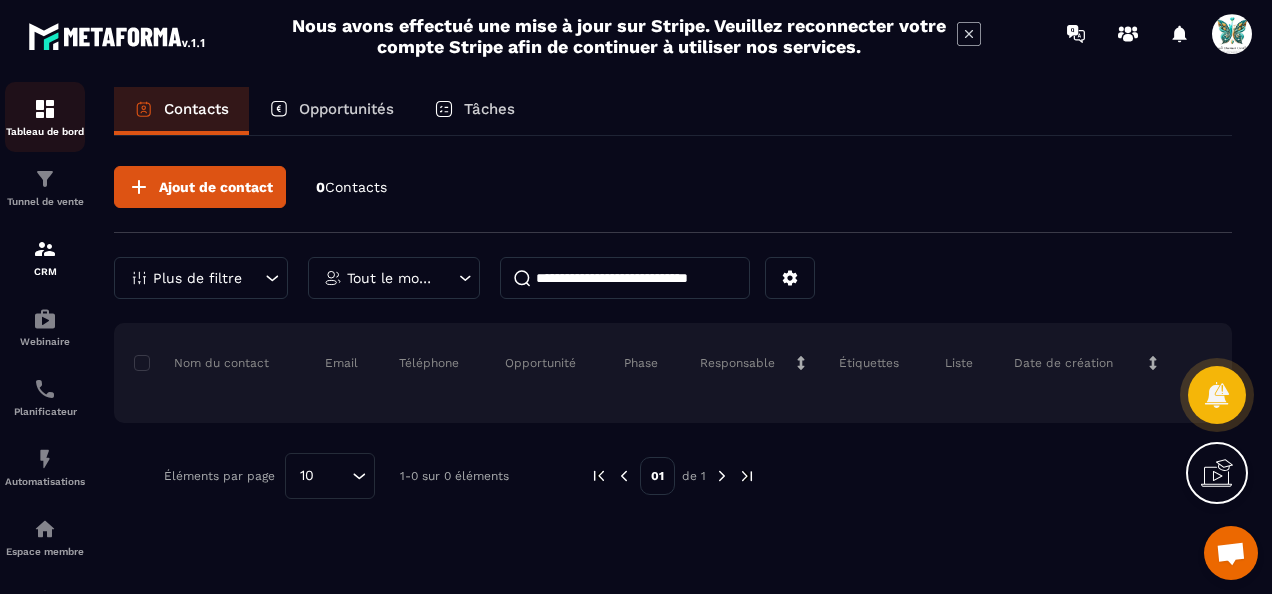click on "Tableau de bord" at bounding box center (45, 131) 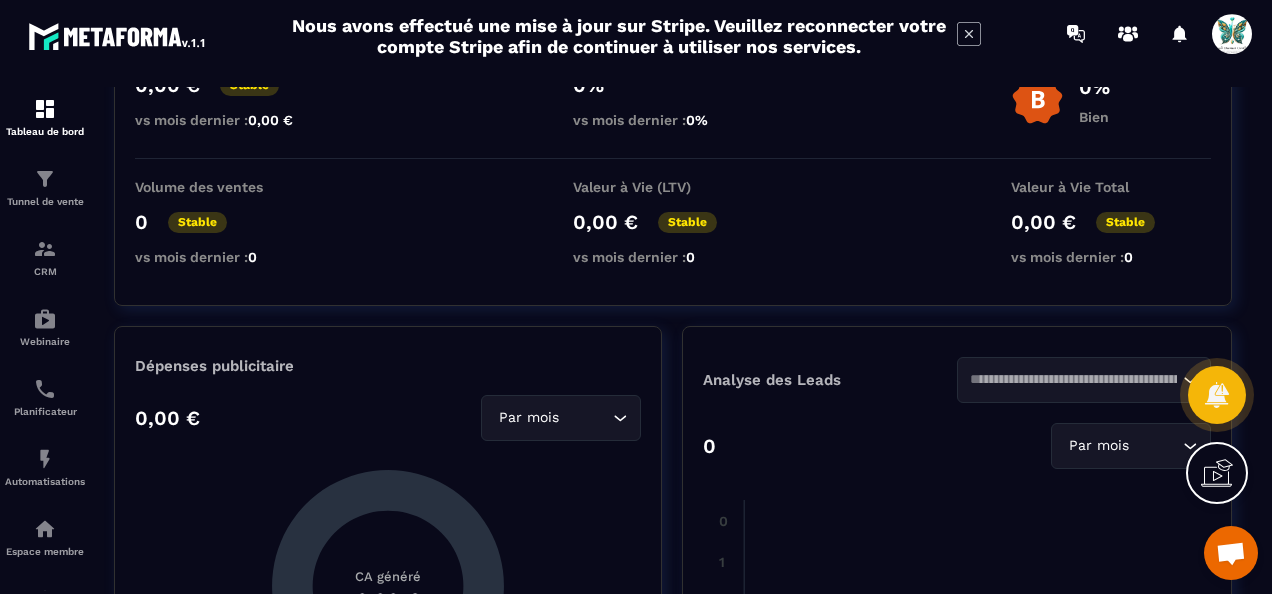 scroll, scrollTop: 0, scrollLeft: 0, axis: both 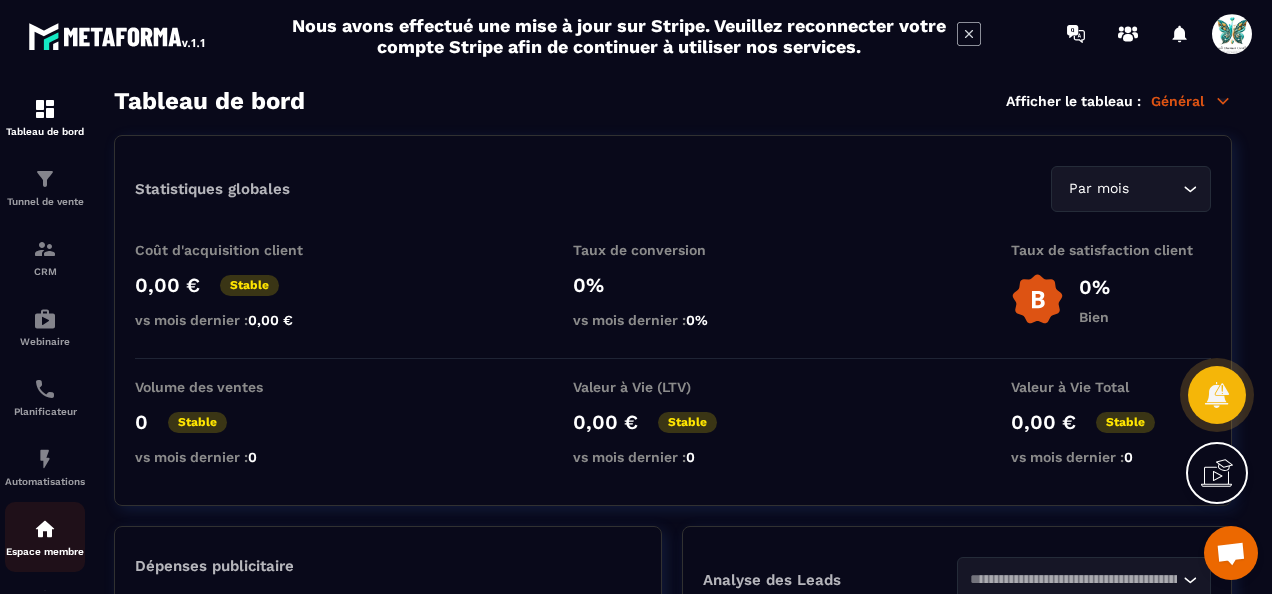 click on "Espace membre" at bounding box center (45, 537) 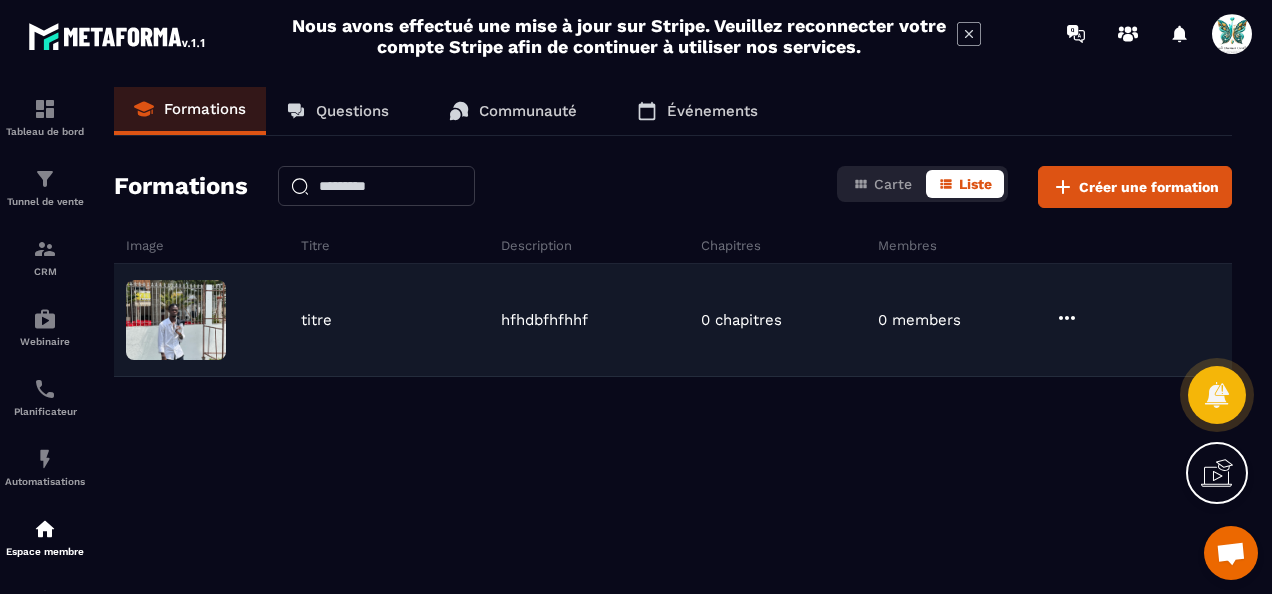 click at bounding box center (176, 320) 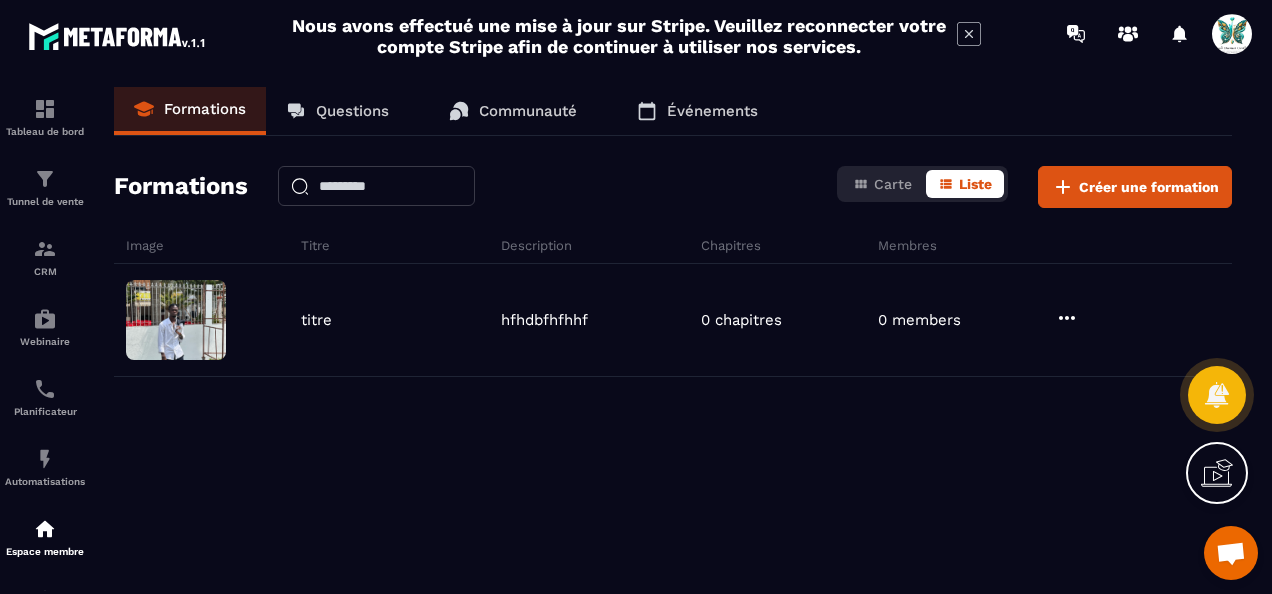 click on "Questions" at bounding box center (352, 111) 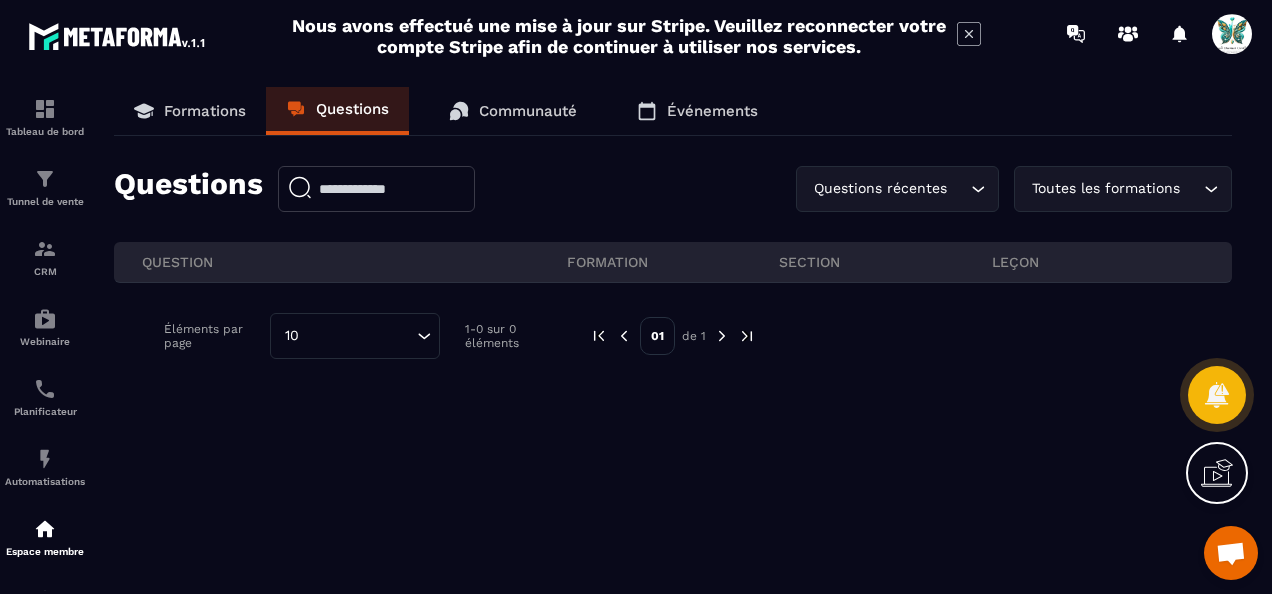 click on "Communauté" at bounding box center [528, 111] 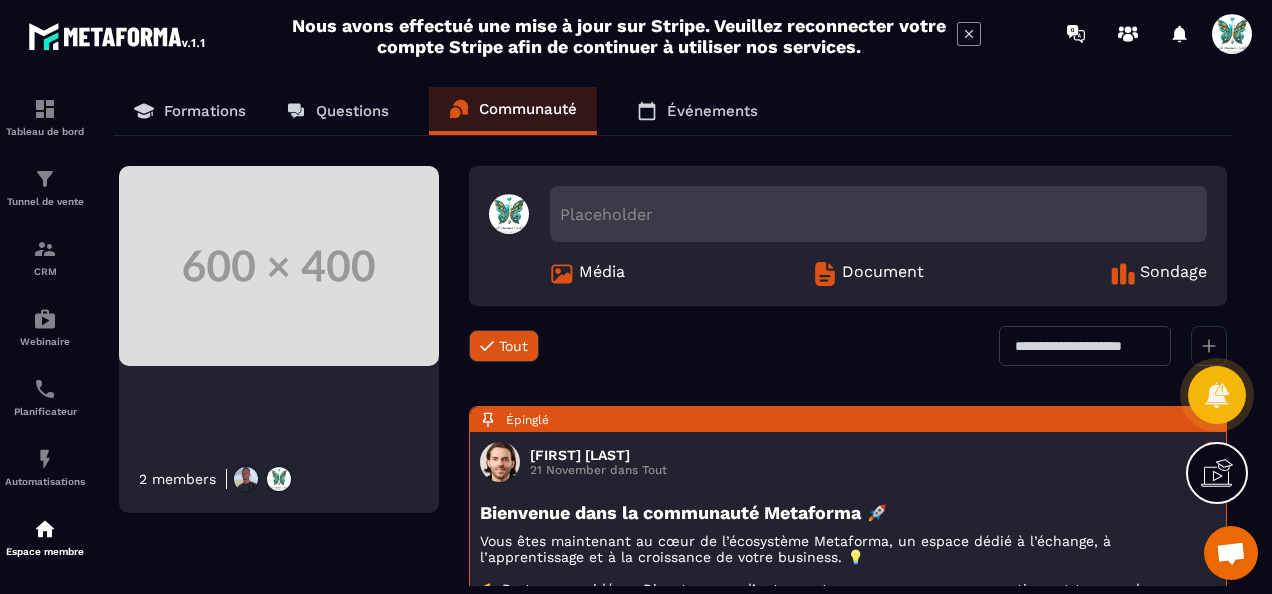 click on "Événements" at bounding box center [712, 111] 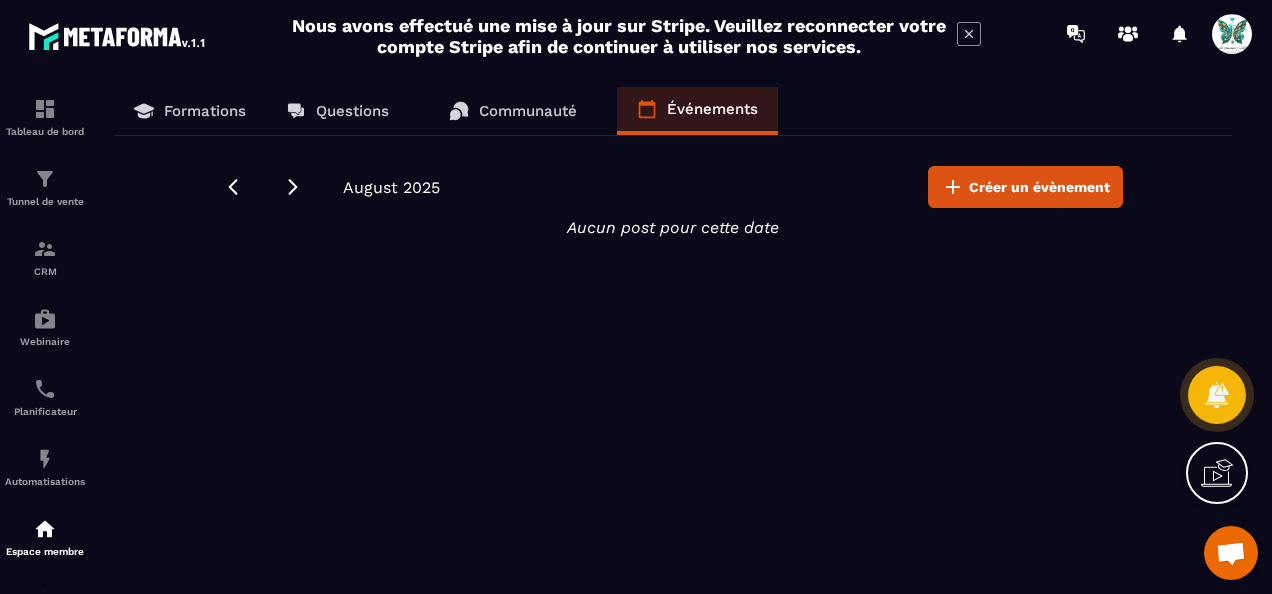 click at bounding box center [1231, 555] 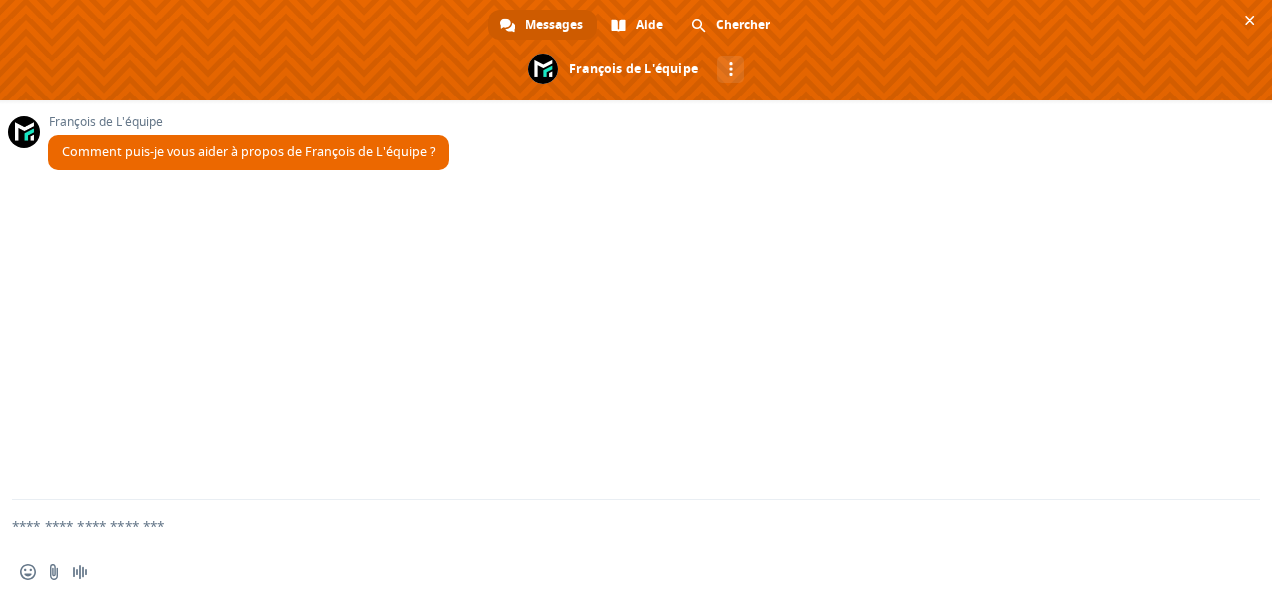 click at bounding box center [612, 525] 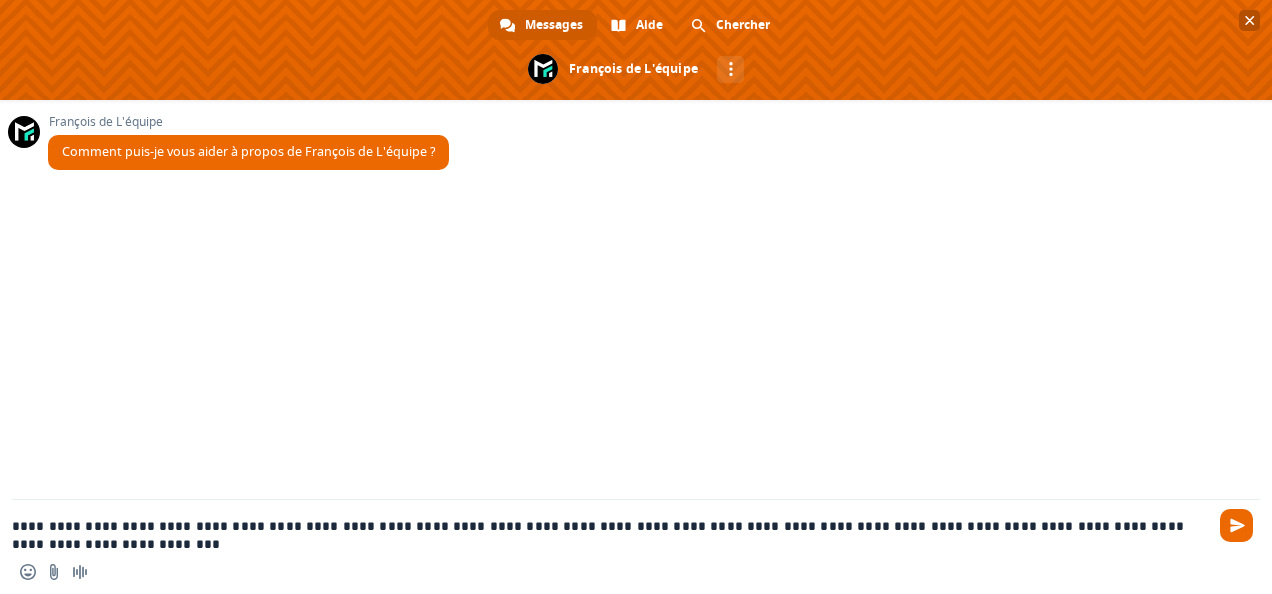 type on "**********" 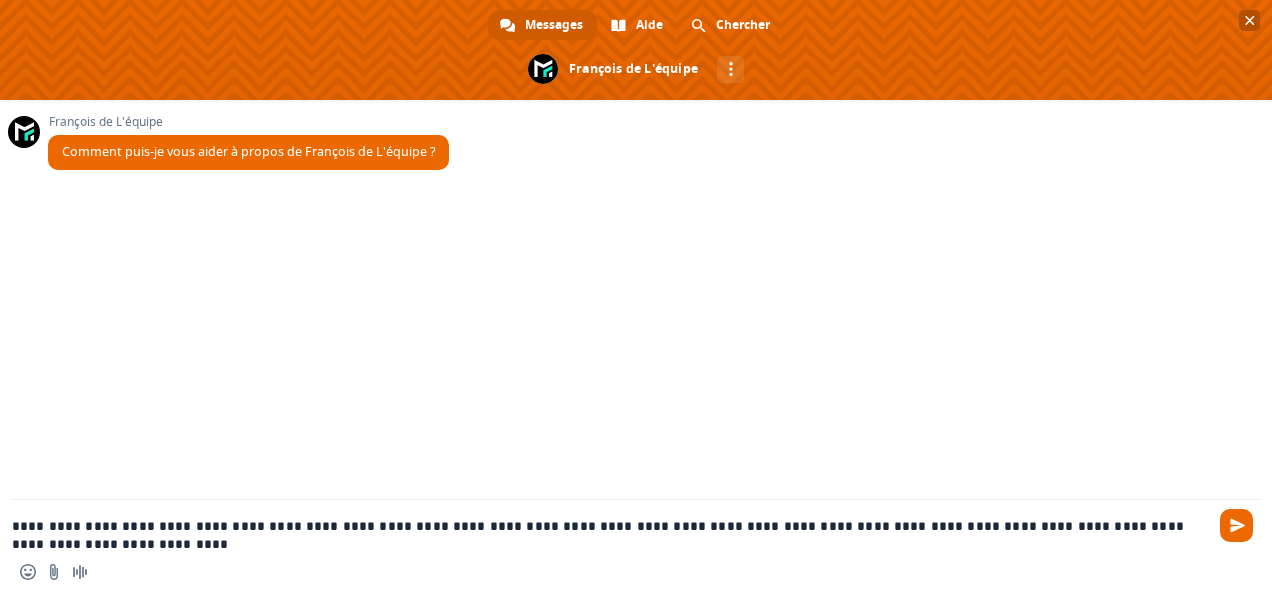 type 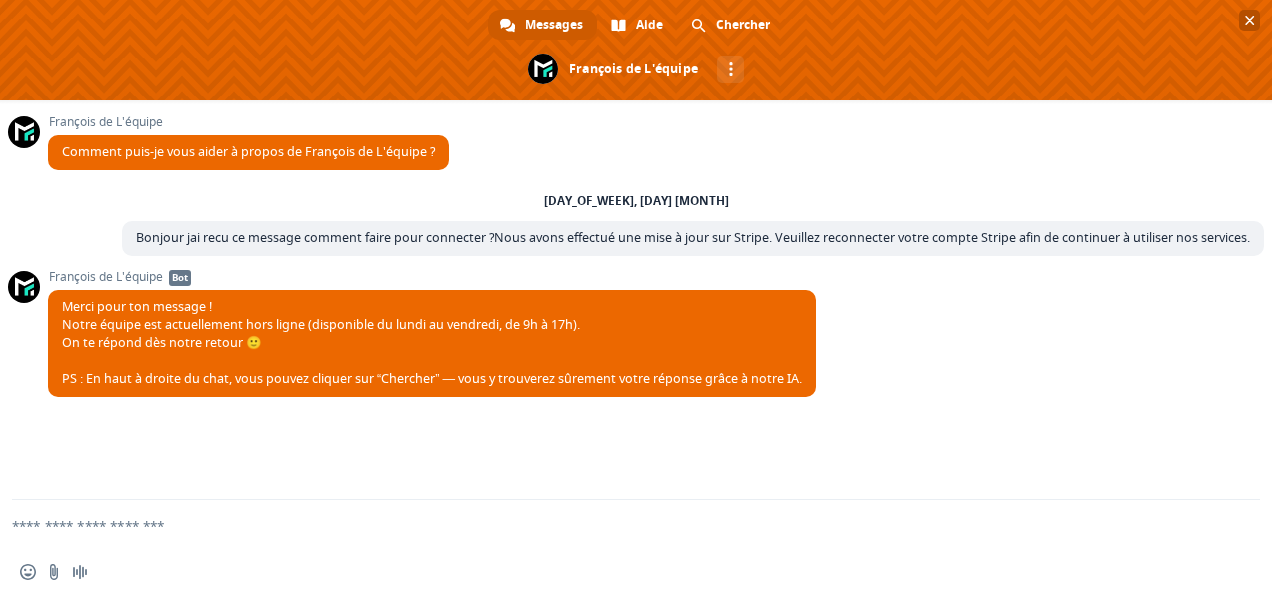 click at bounding box center (1250, 20) 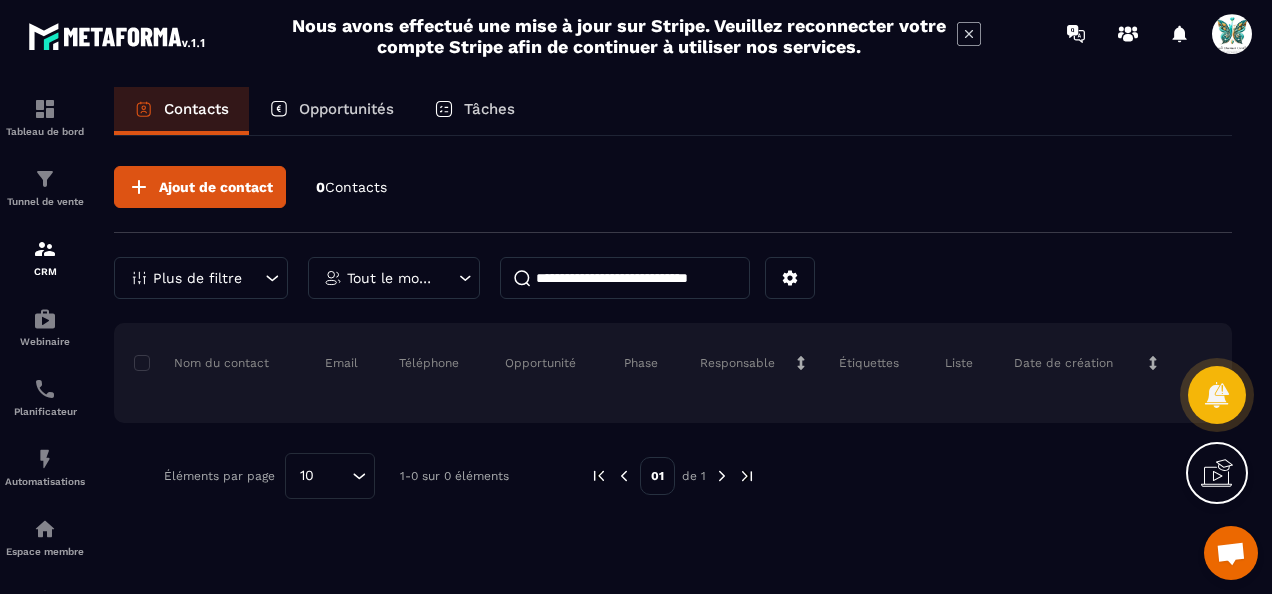 click at bounding box center (1232, 34) 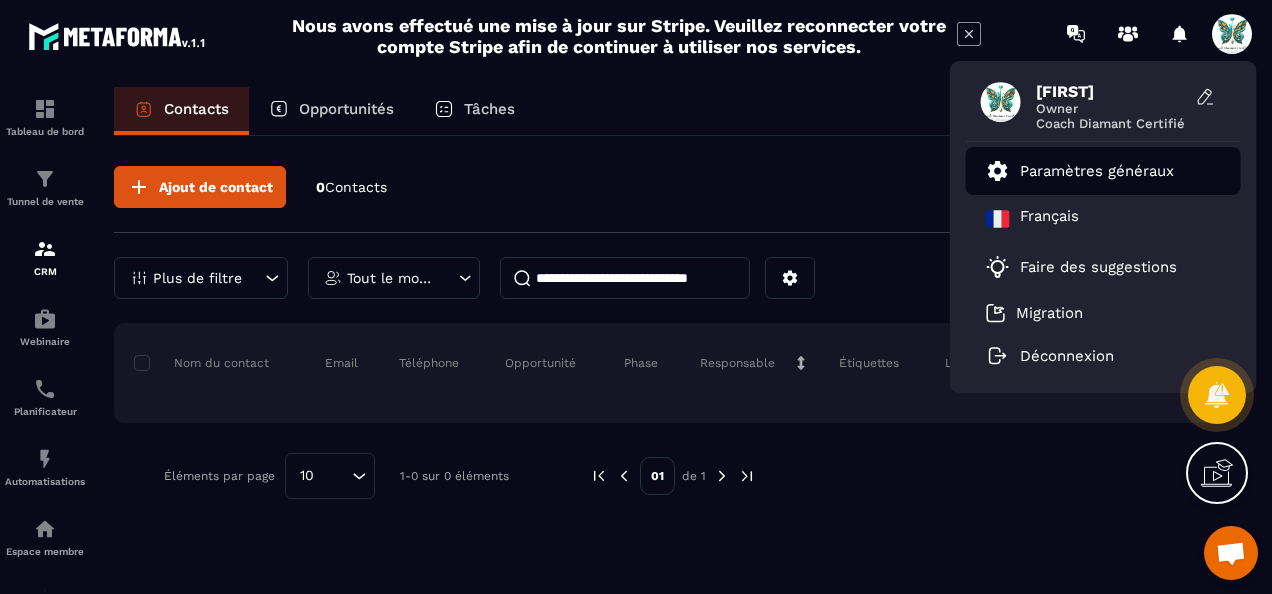 click on "Paramètres généraux" at bounding box center (1097, 171) 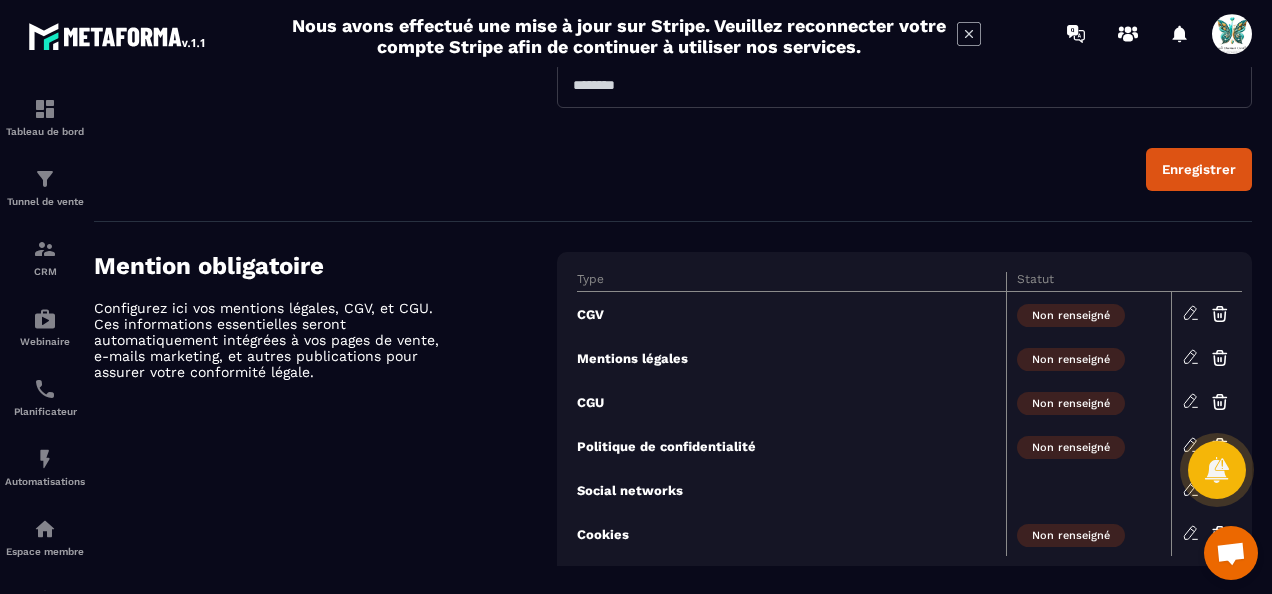 scroll, scrollTop: 875, scrollLeft: 0, axis: vertical 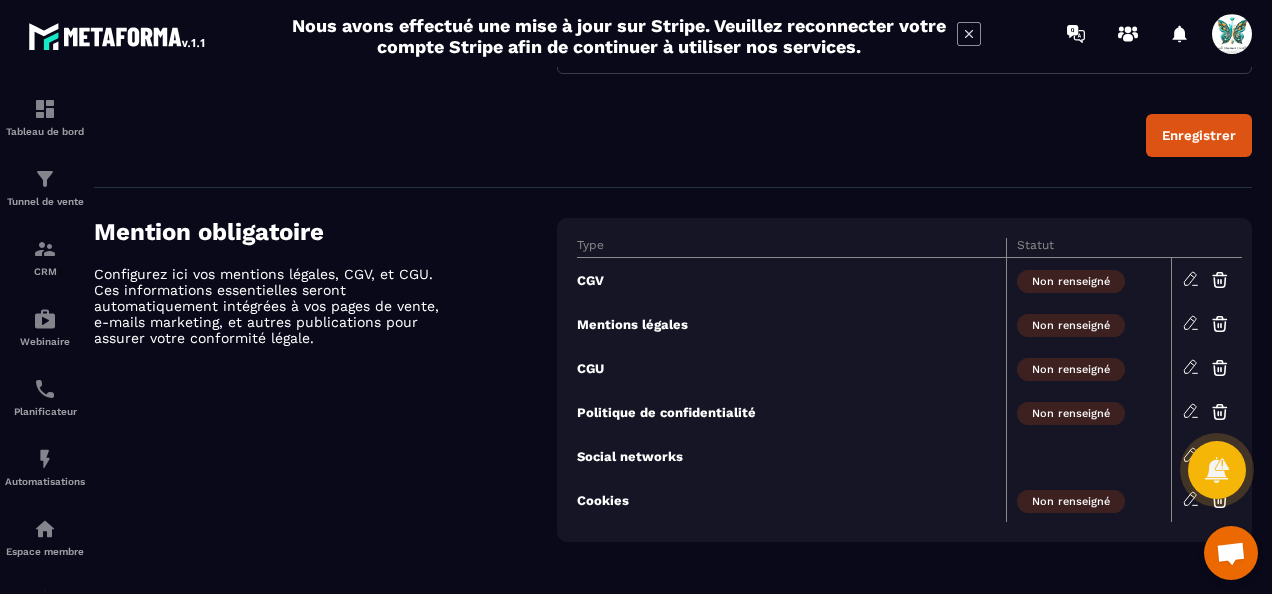 click on "Enregistrer" at bounding box center [1199, 135] 